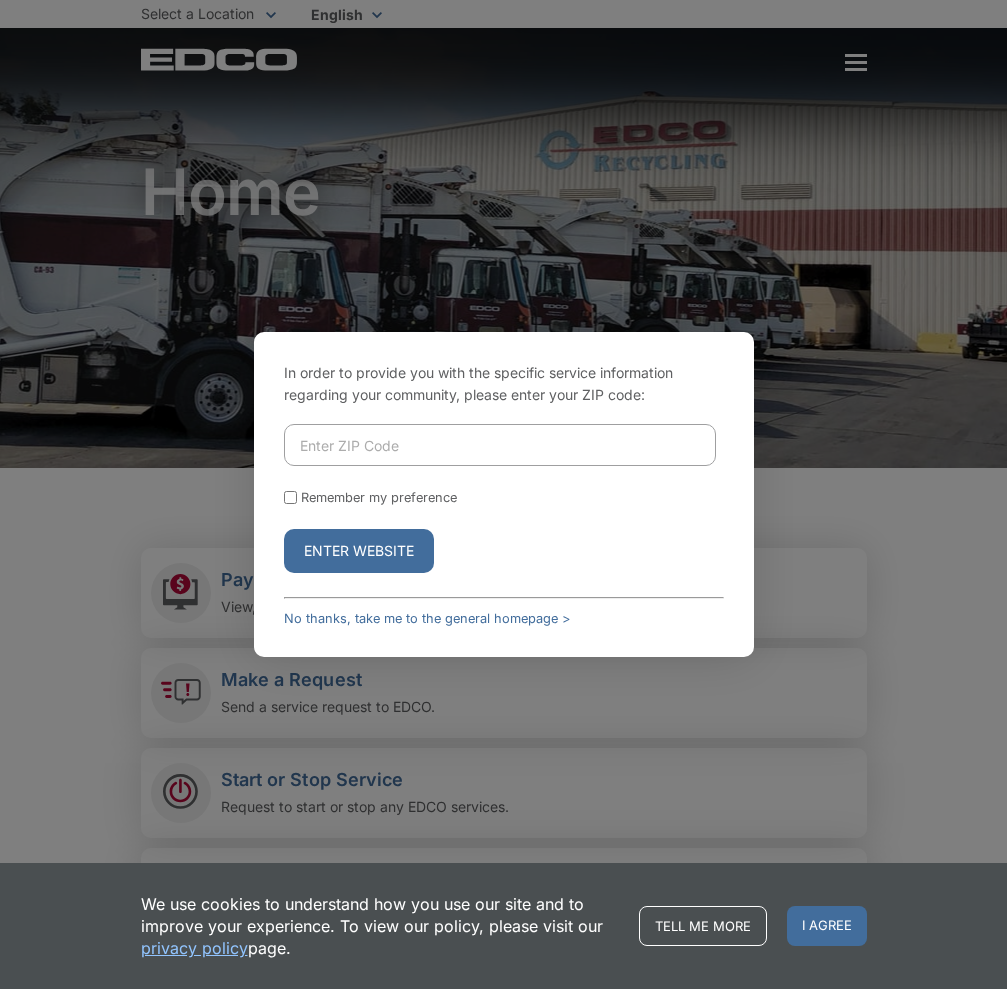 scroll, scrollTop: 0, scrollLeft: 0, axis: both 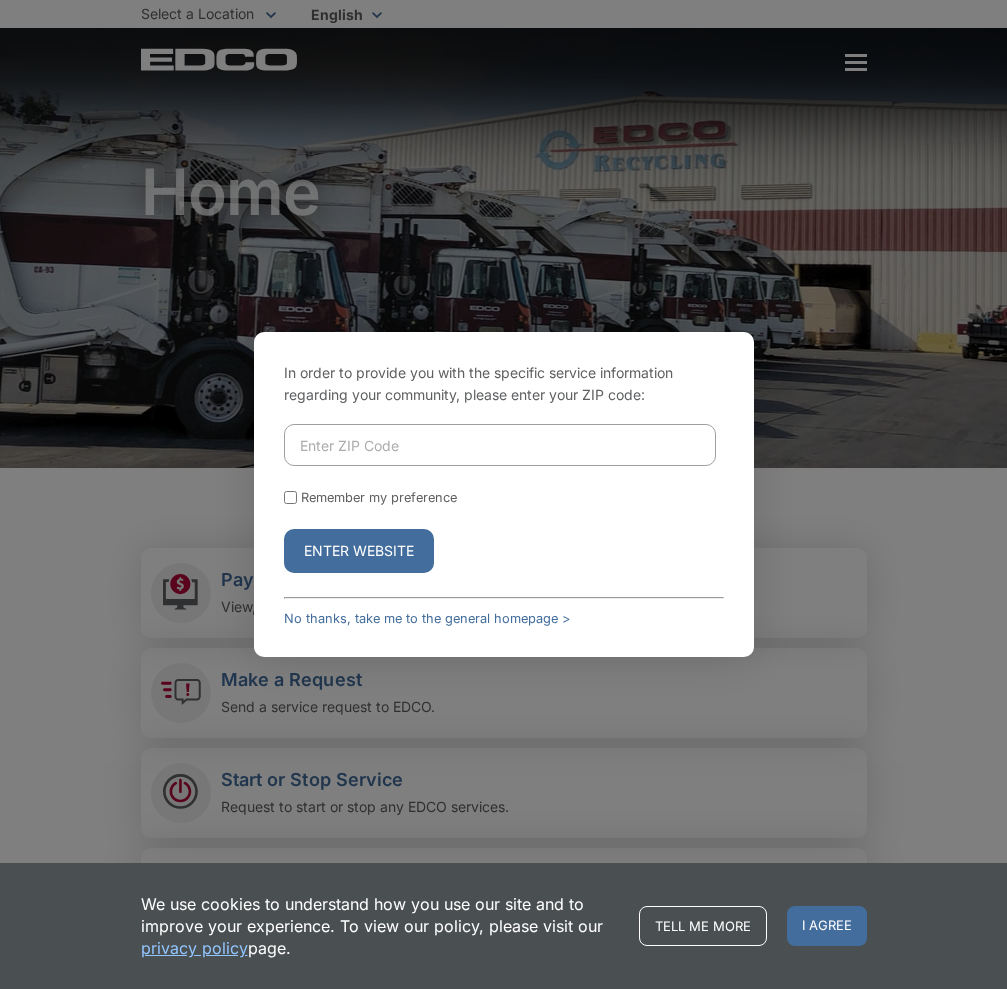 click at bounding box center (500, 445) 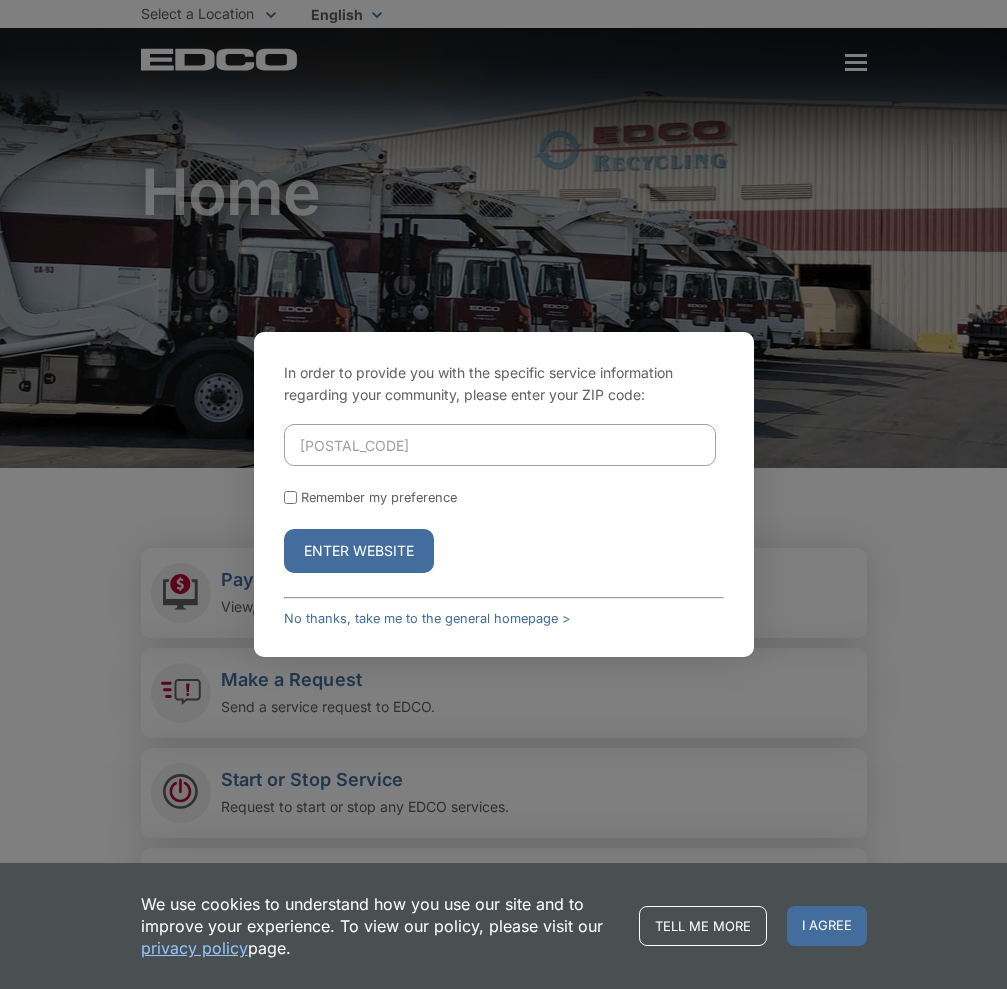 type on "90245" 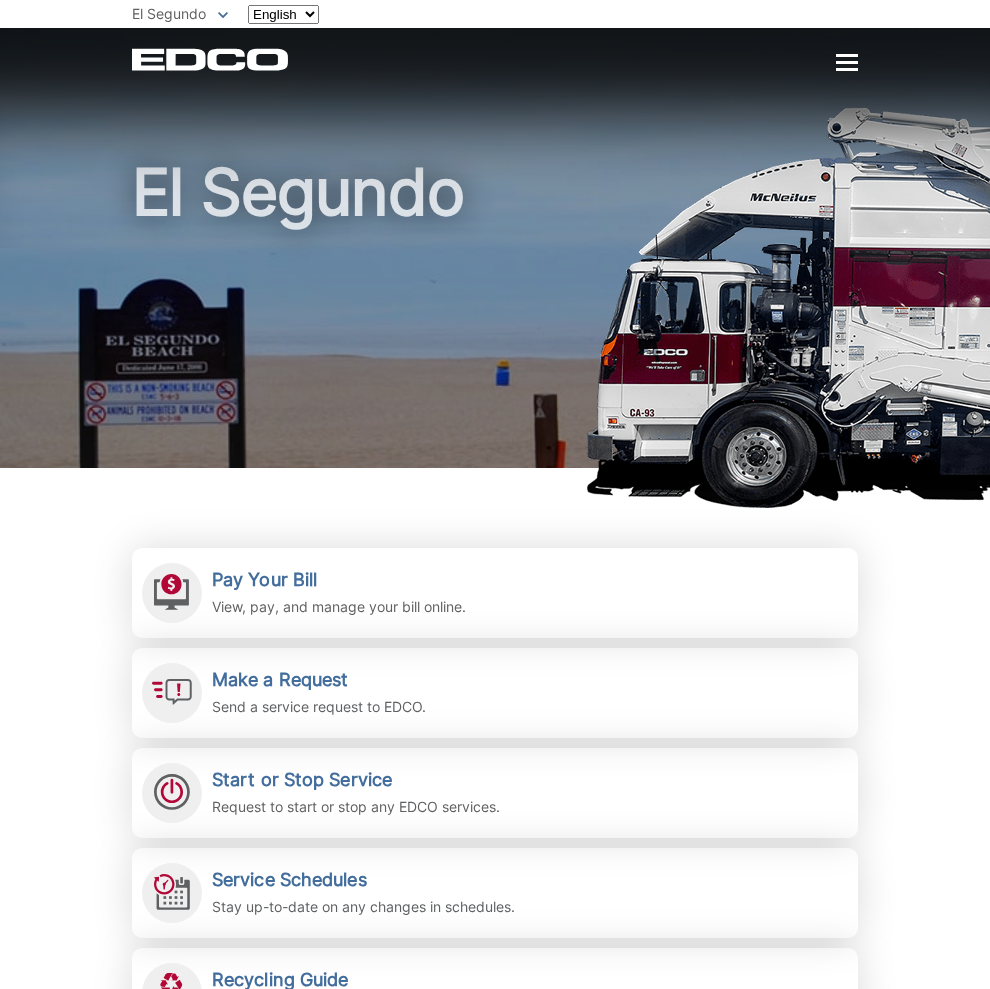 scroll, scrollTop: 0, scrollLeft: 0, axis: both 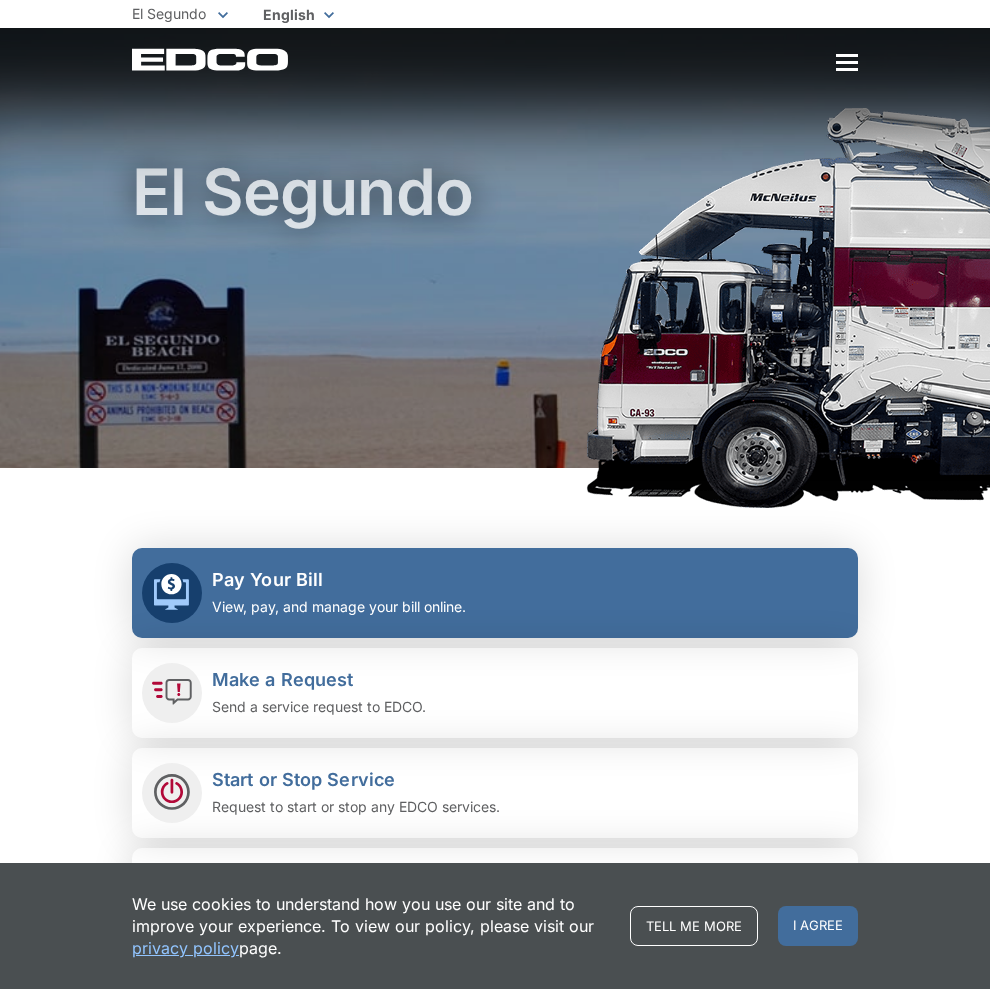 click on "Pay Your Bill" at bounding box center [339, 580] 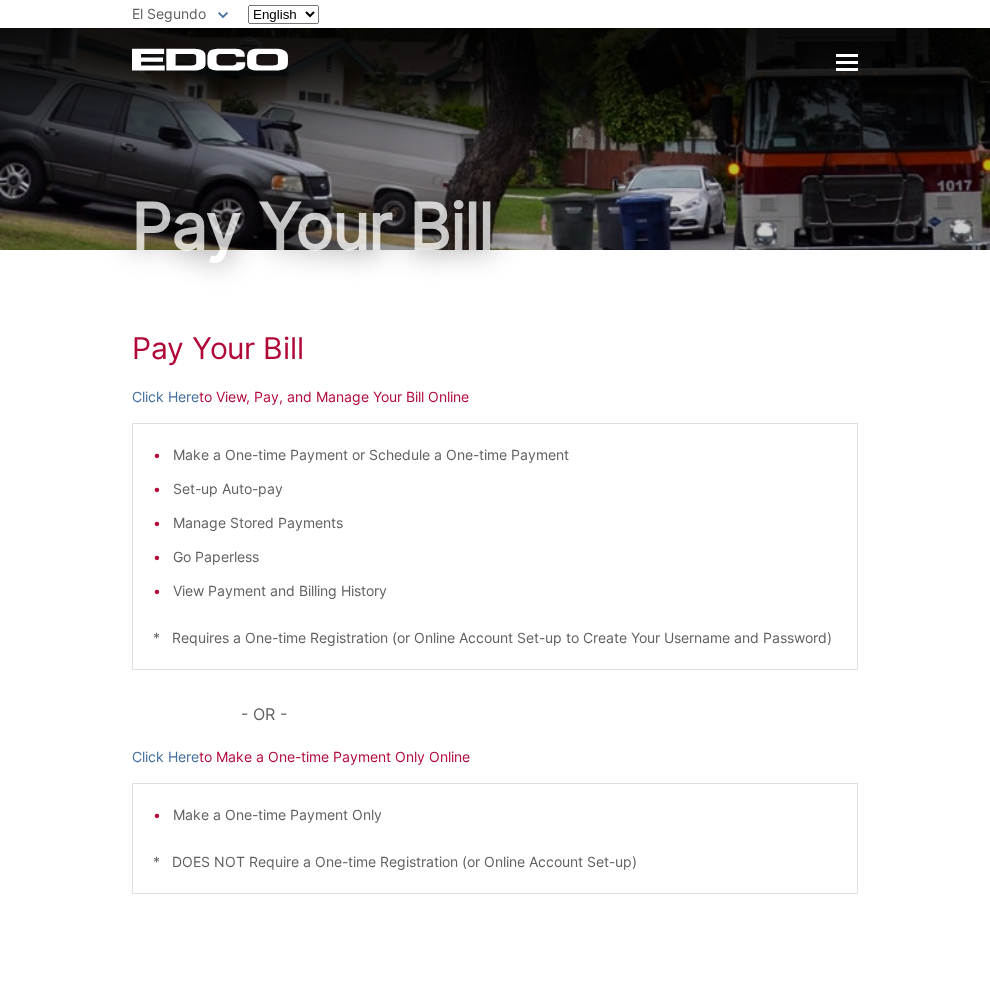 scroll, scrollTop: 0, scrollLeft: 0, axis: both 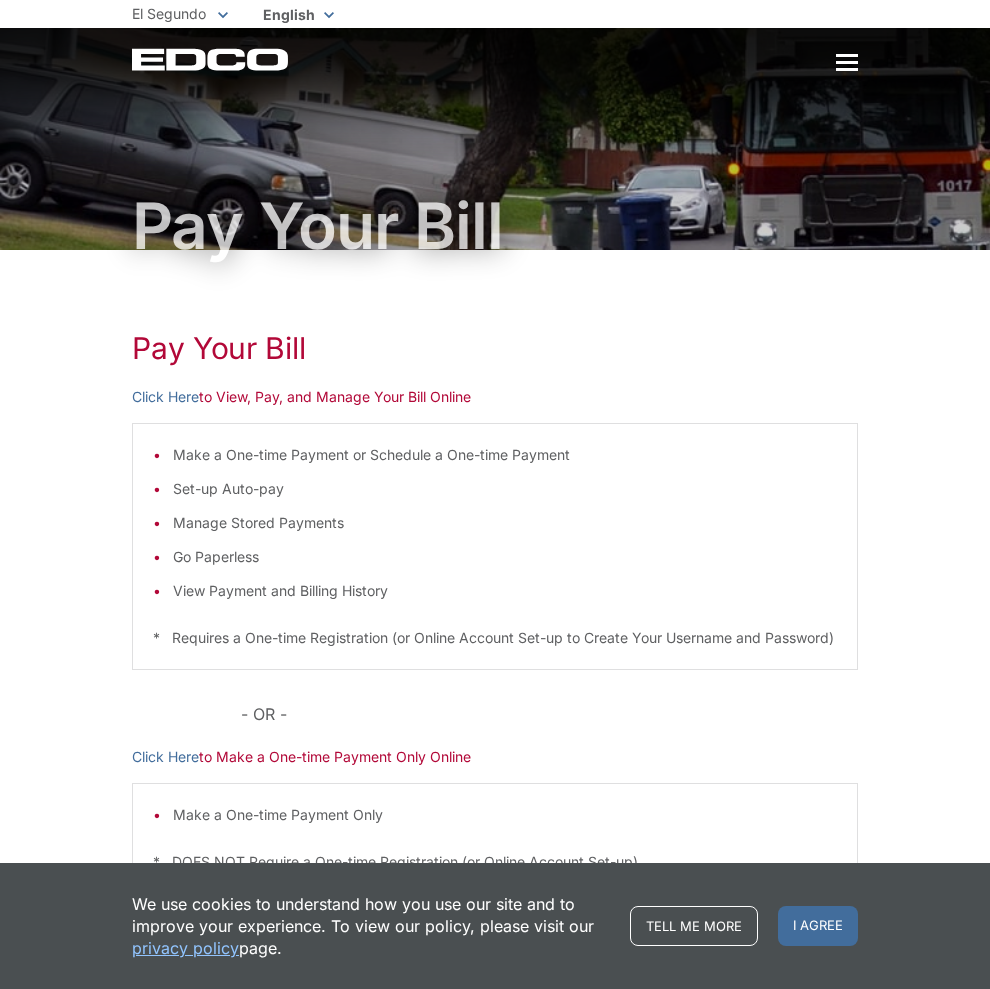 click on "Click Here  to Make a One-time Payment Only Online" at bounding box center [495, 757] 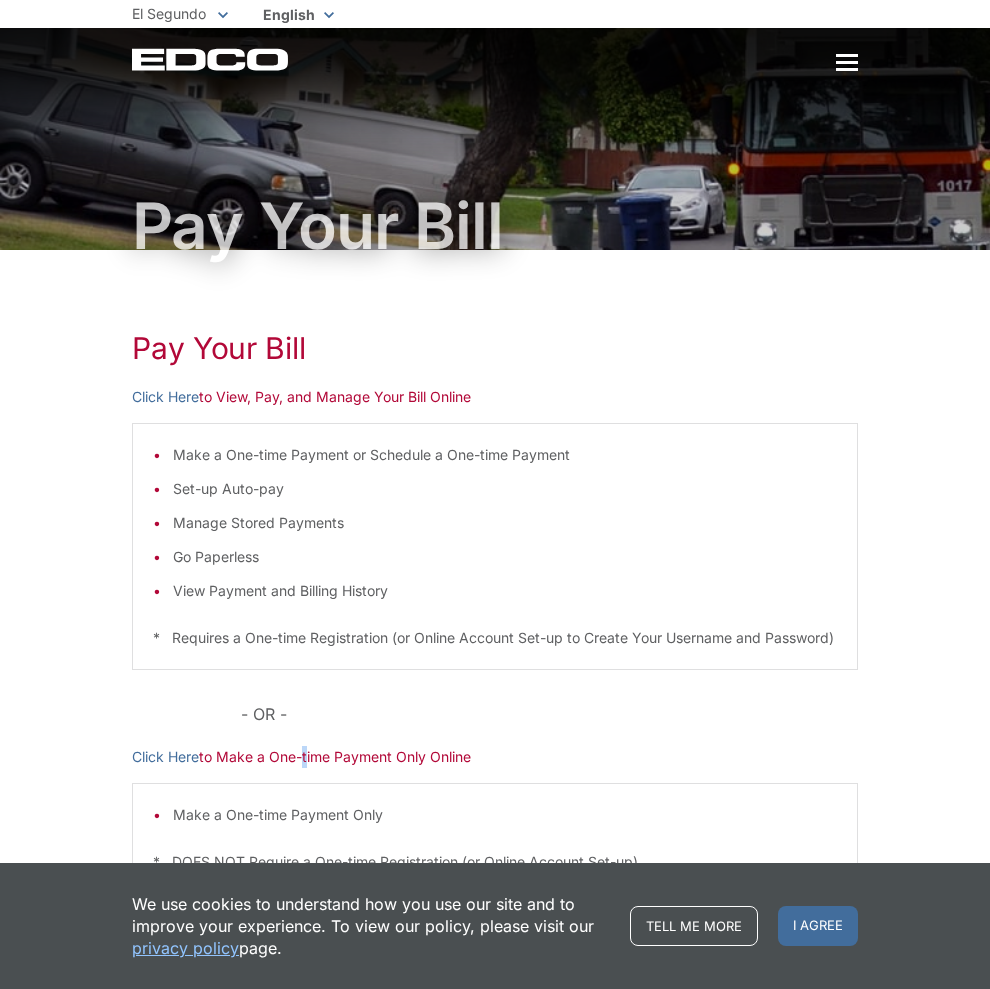 drag, startPoint x: 236, startPoint y: 829, endPoint x: 297, endPoint y: 773, distance: 82.80701 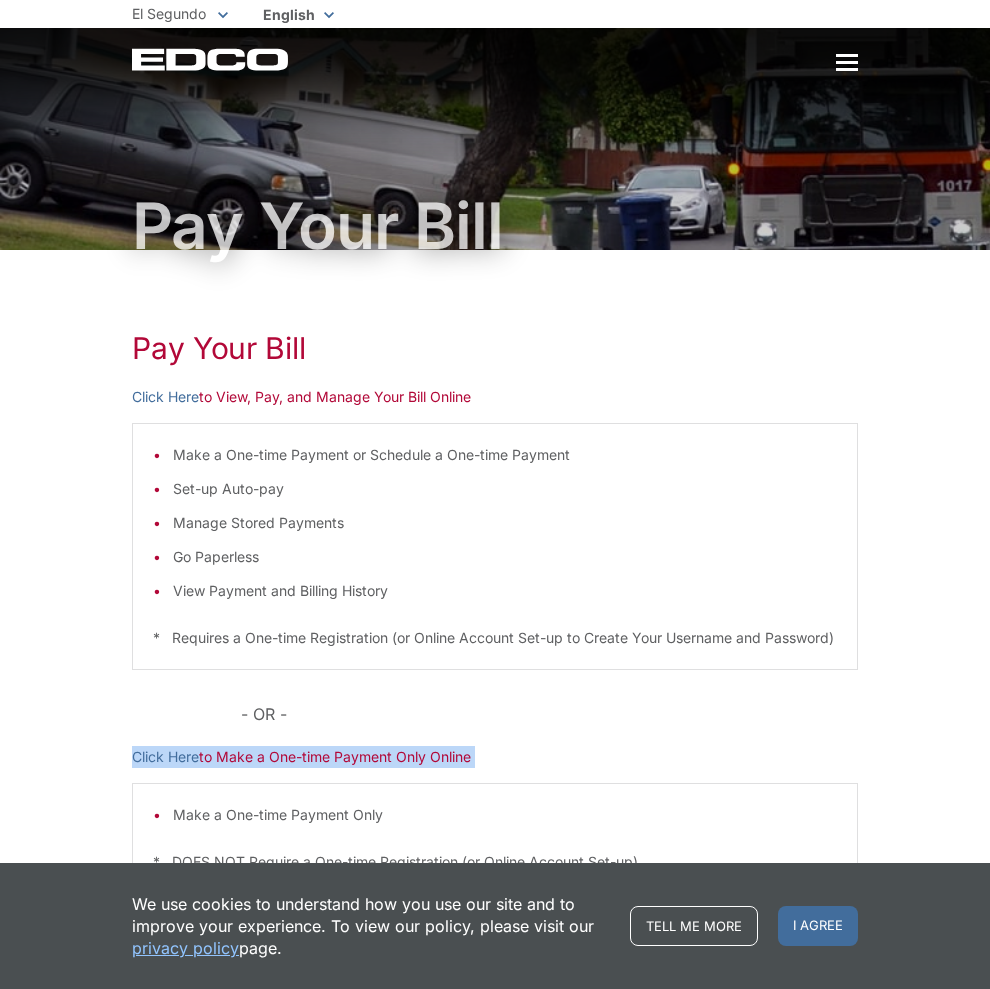 click on "Click Here  to Make a One-time Payment Only Online" at bounding box center [495, 757] 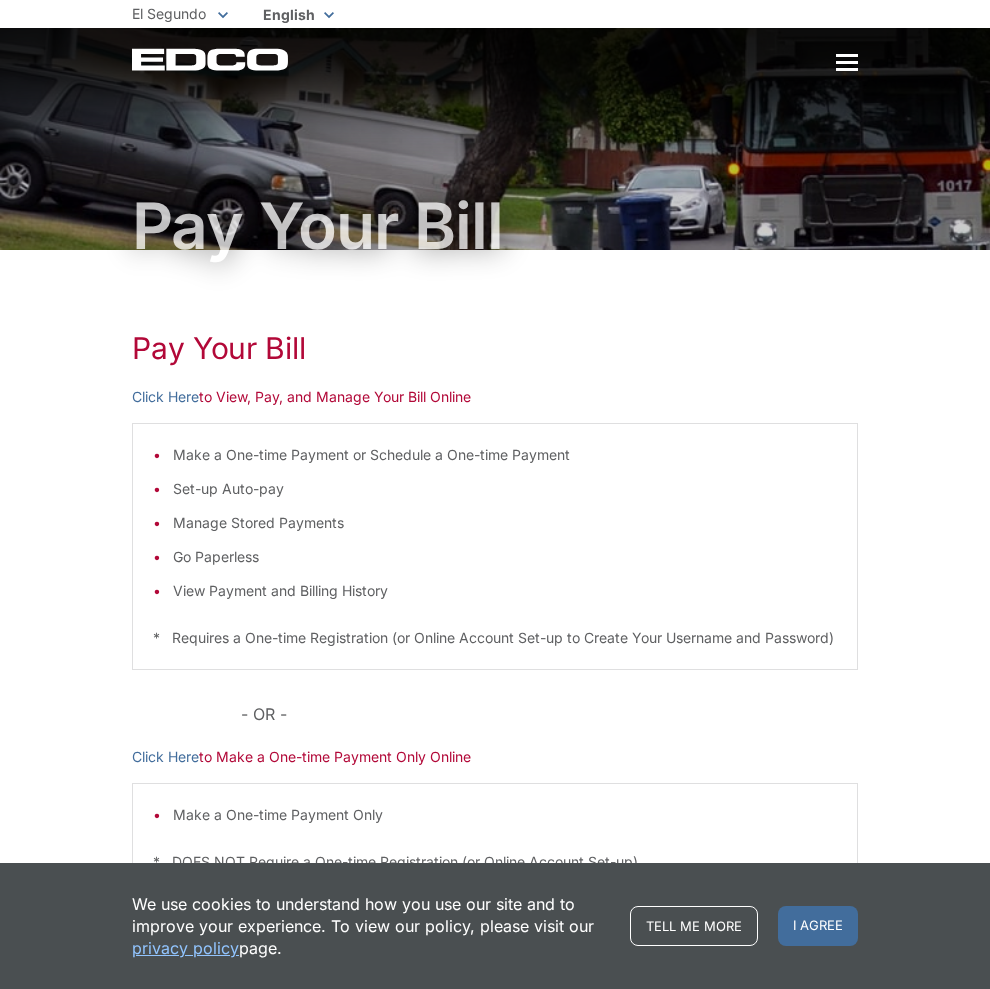click on "Click Here  to Make a One-time Payment Only Online" at bounding box center [495, 757] 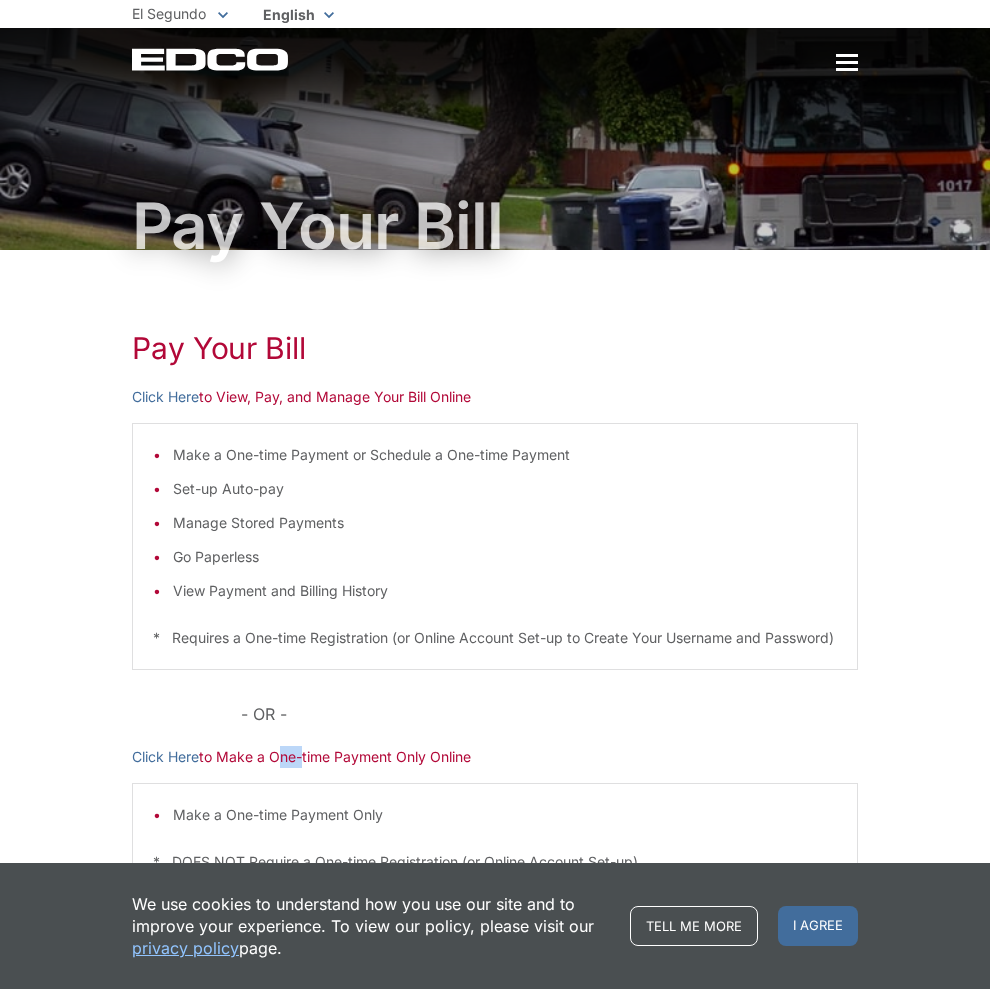 click on "Click Here  to Make a One-time Payment Only Online" at bounding box center [495, 757] 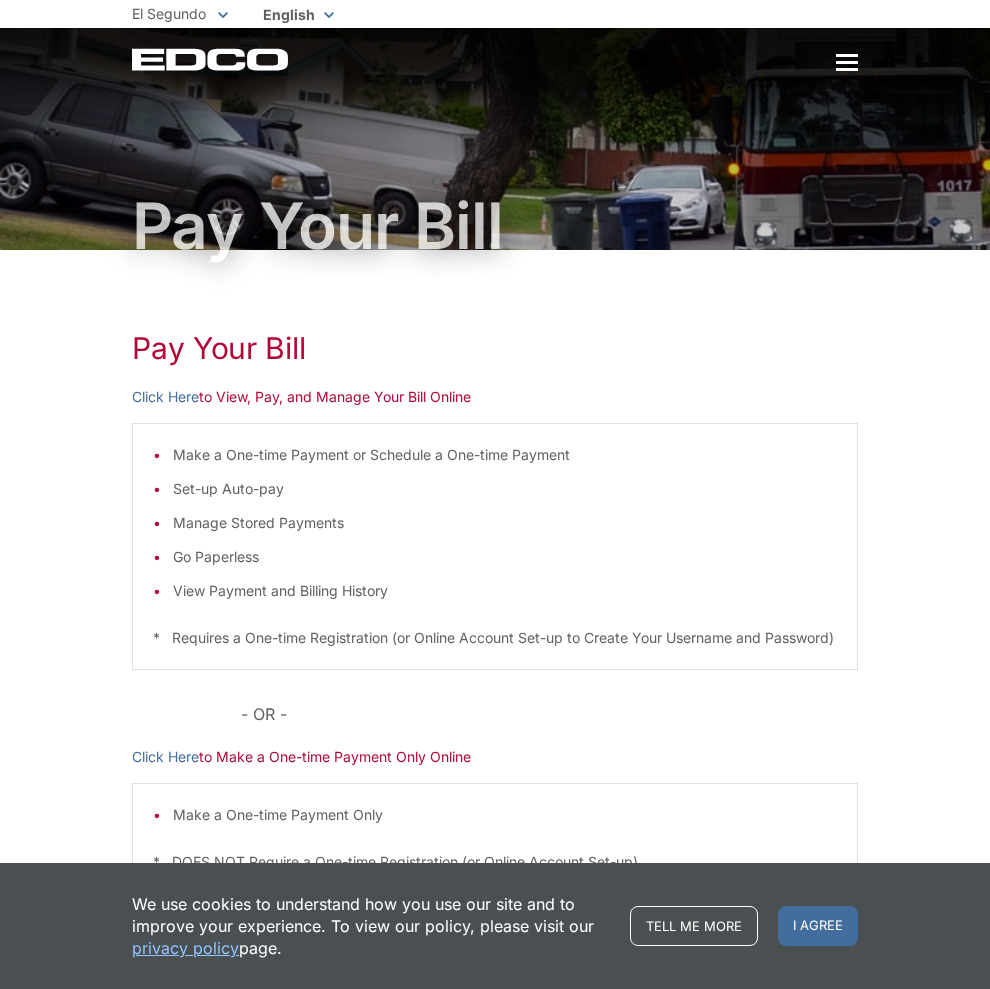 click on "Click Here  to Make a One-time Payment Only Online" at bounding box center (495, 757) 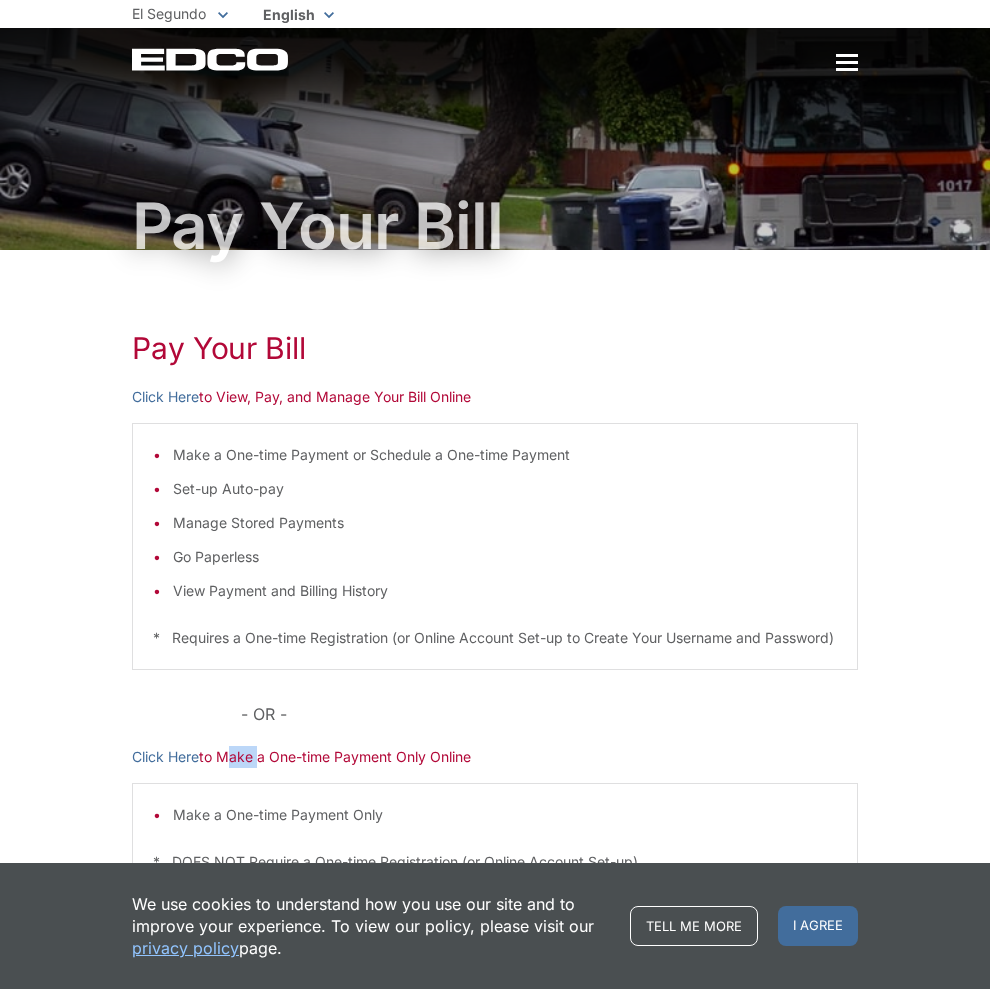 click on "Click Here  to Make a One-time Payment Only Online" at bounding box center (495, 757) 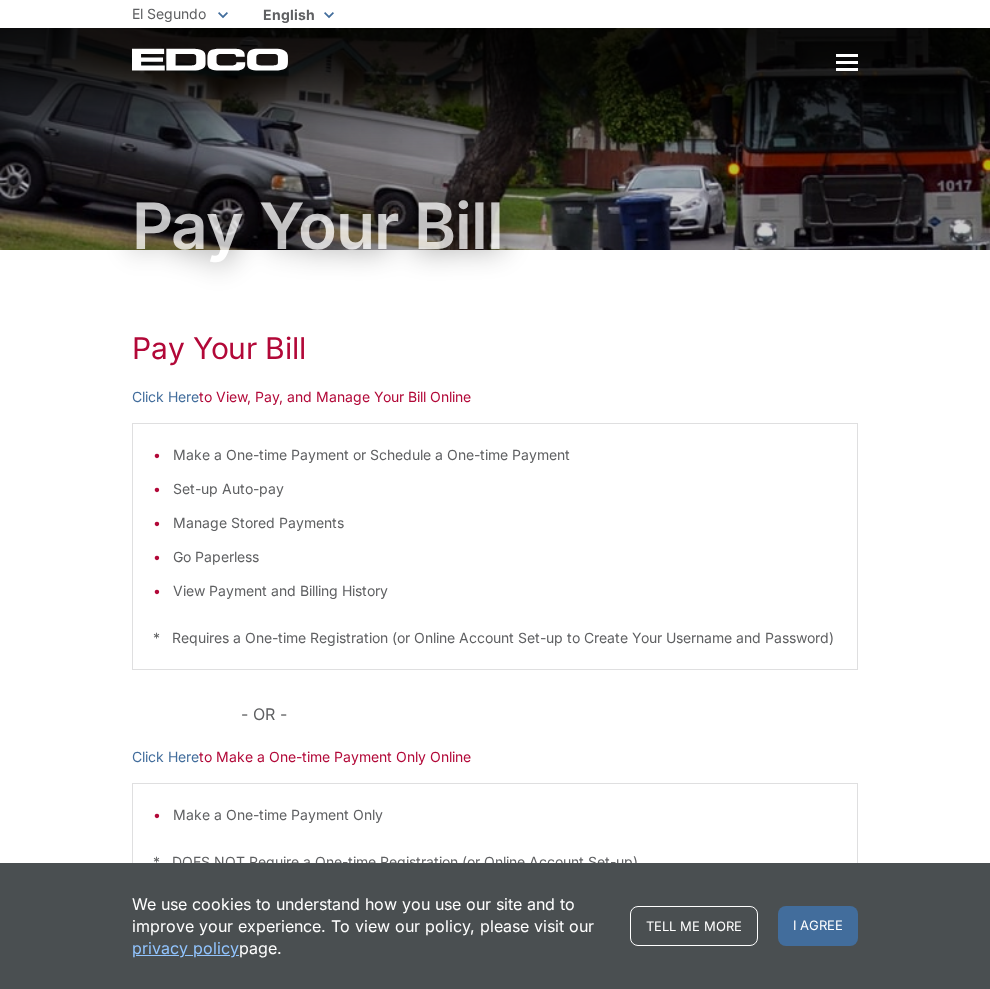 click on "Click Here  to Make a One-time Payment Only Online" at bounding box center (495, 757) 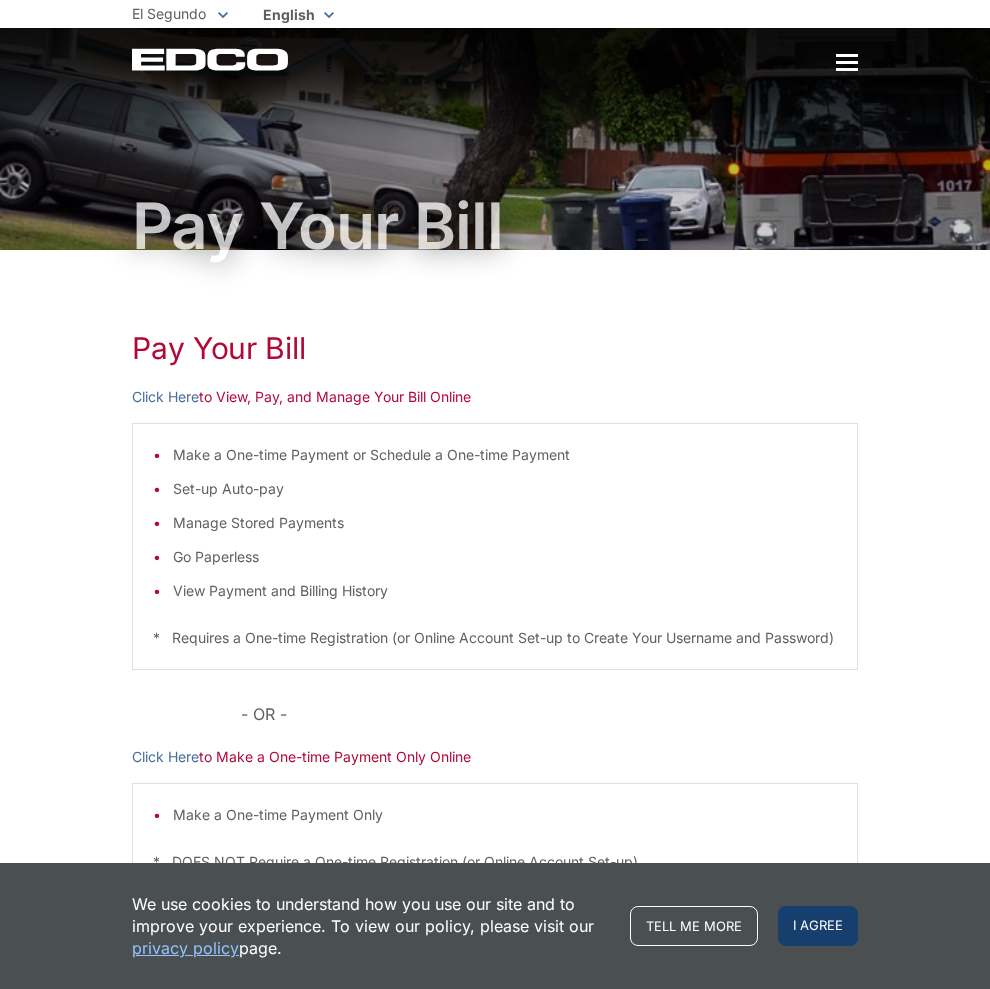 click on "I agree" at bounding box center [818, 926] 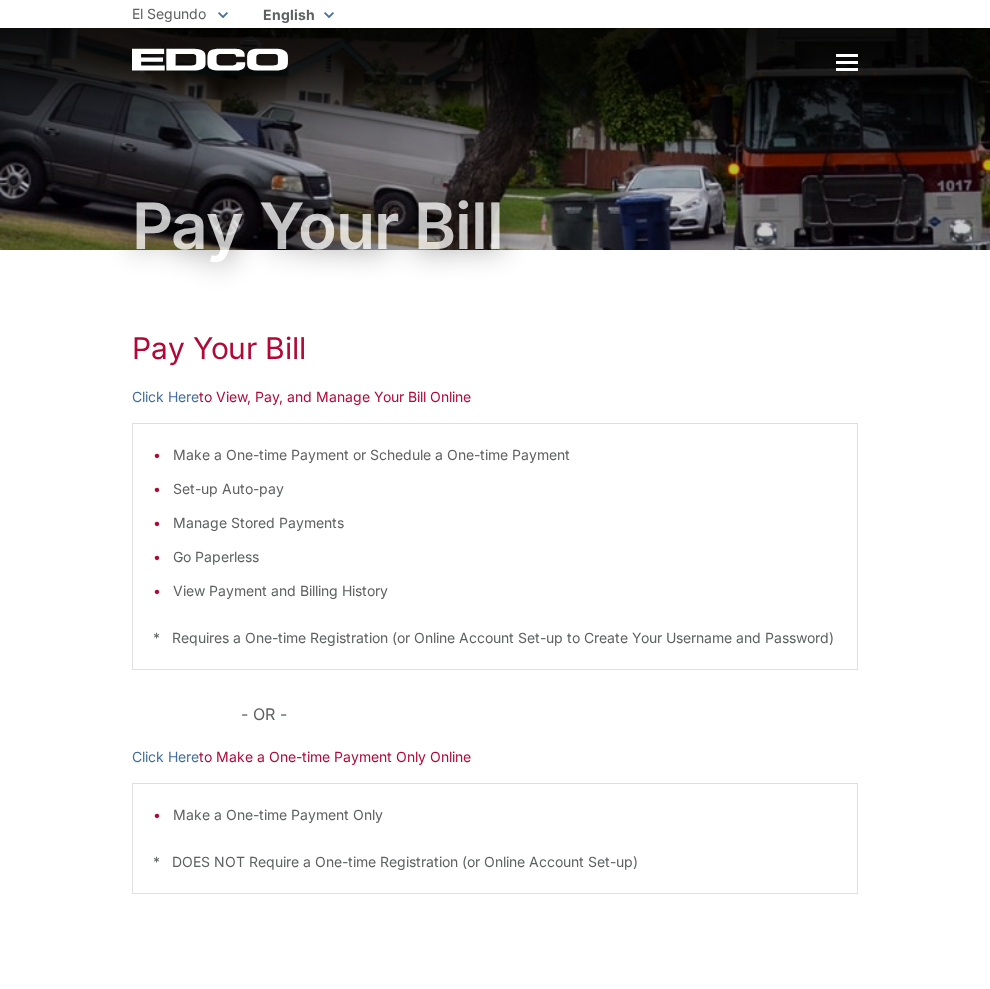 click on "Click Here  to Make a One-time Payment Only Online" at bounding box center [495, 757] 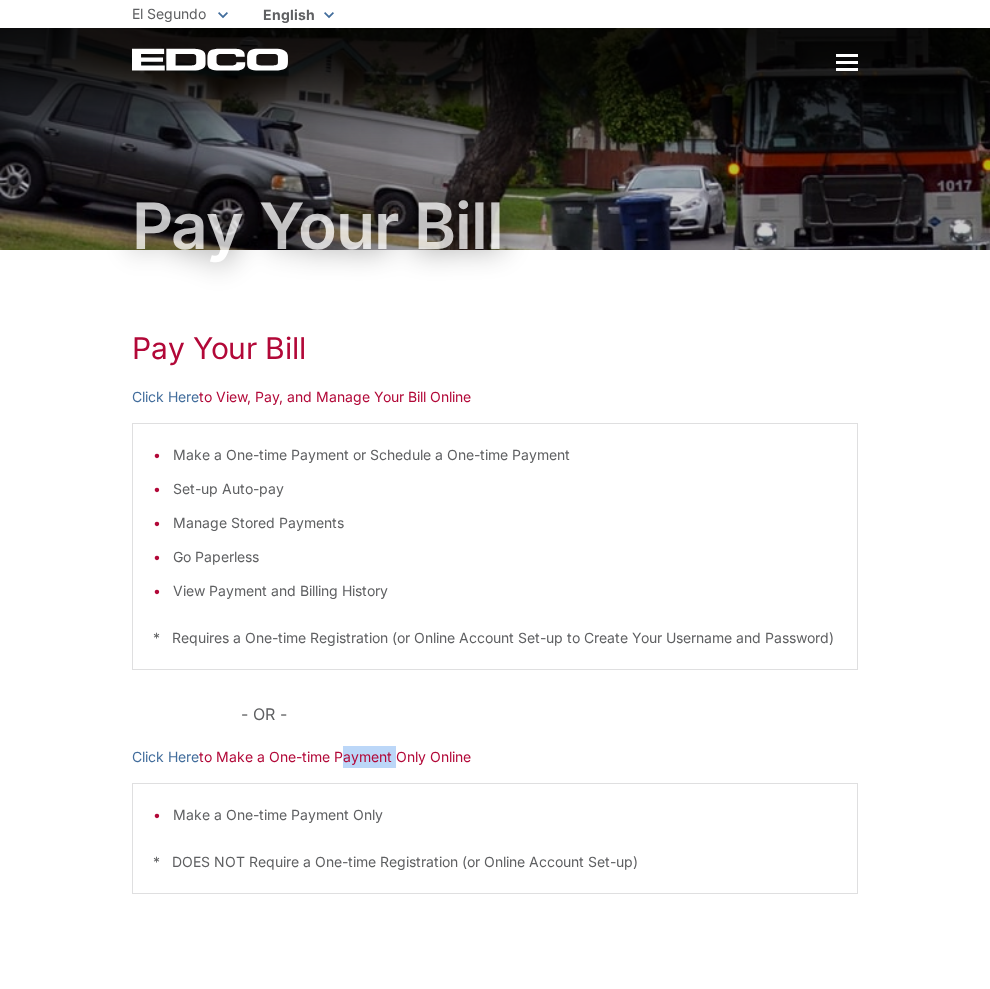 click on "Click Here  to Make a One-time Payment Only Online" at bounding box center (495, 757) 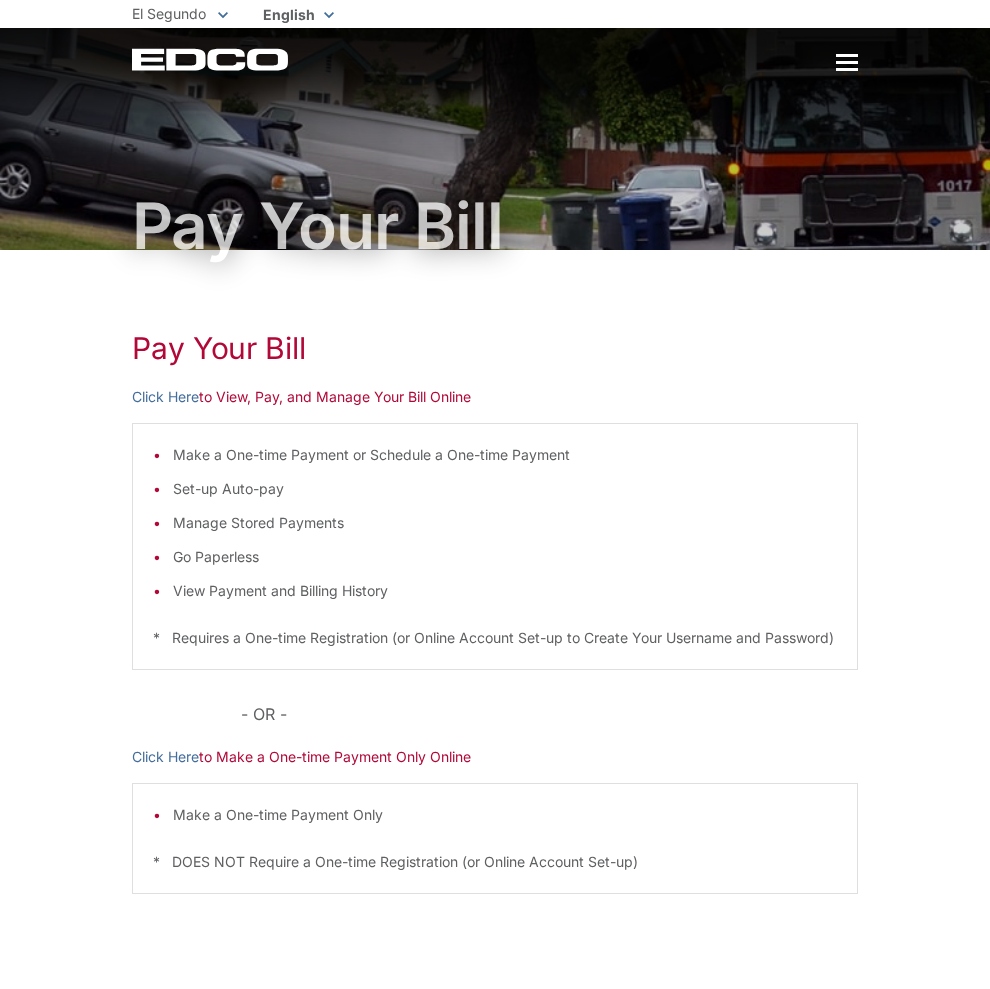 click on "Make a One-time Payment Only" at bounding box center [505, 815] 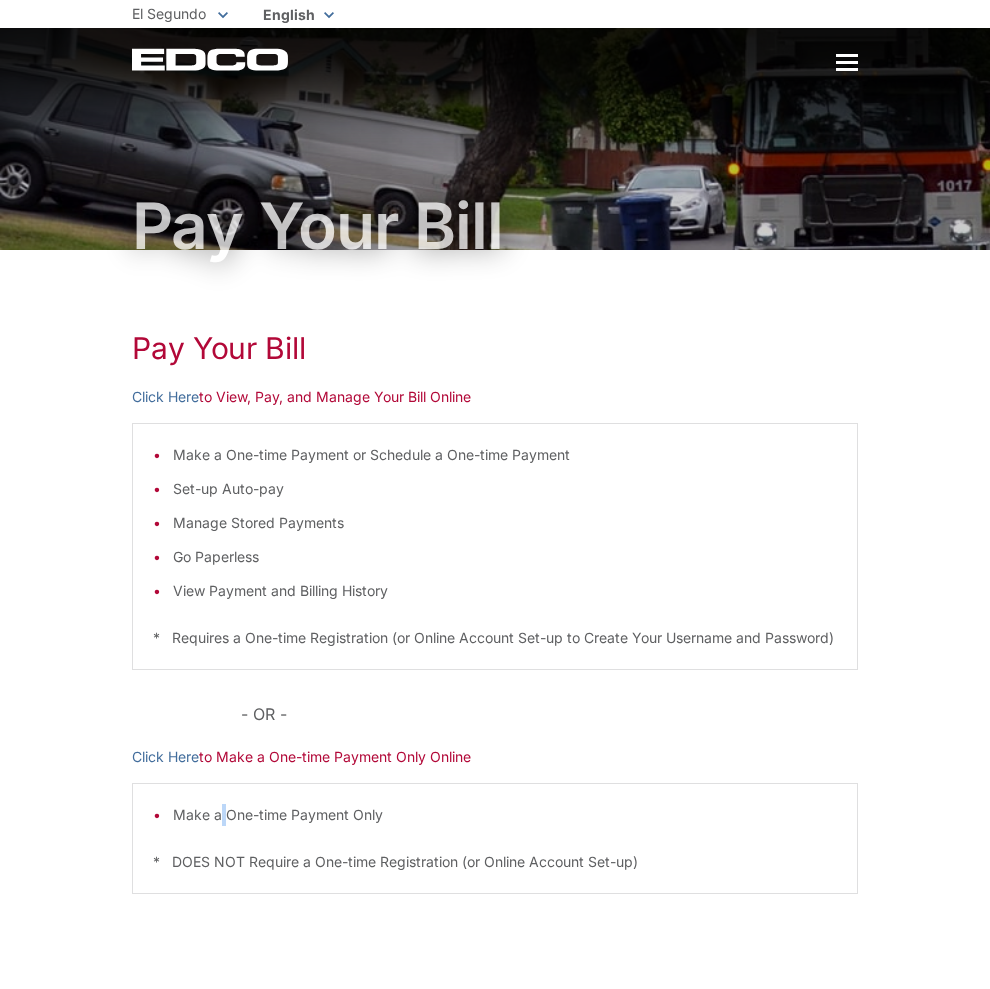 click on "Make a One-time Payment Only" at bounding box center (505, 815) 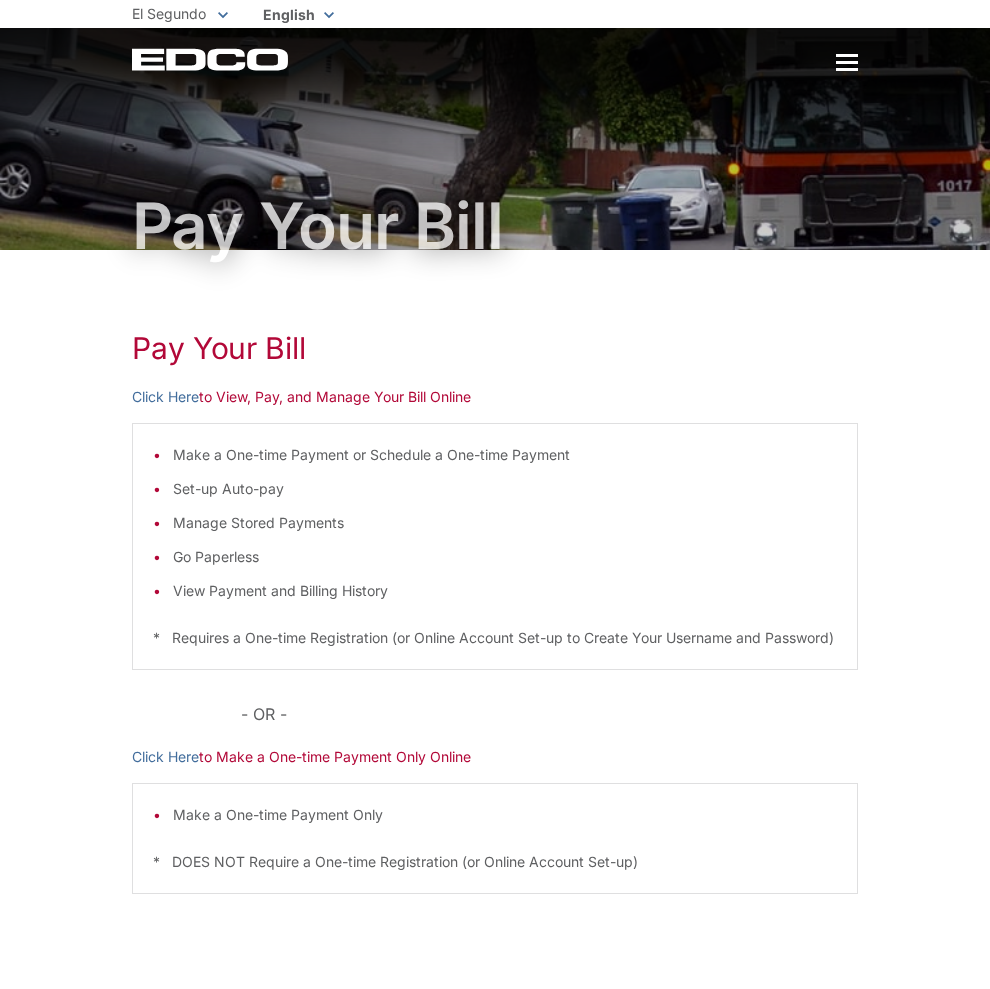 click on "Make a One-time Payment Only" at bounding box center [505, 815] 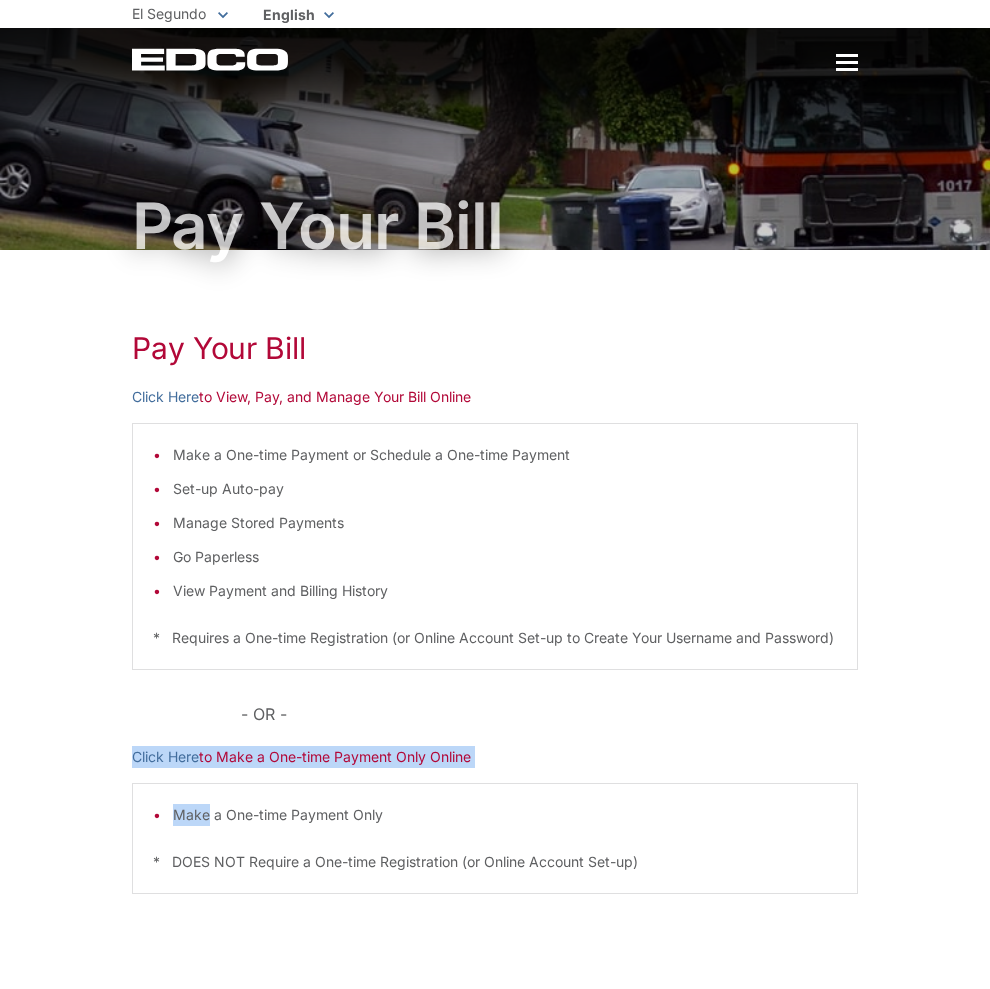 drag, startPoint x: 163, startPoint y: 831, endPoint x: 165, endPoint y: 761, distance: 70.028564 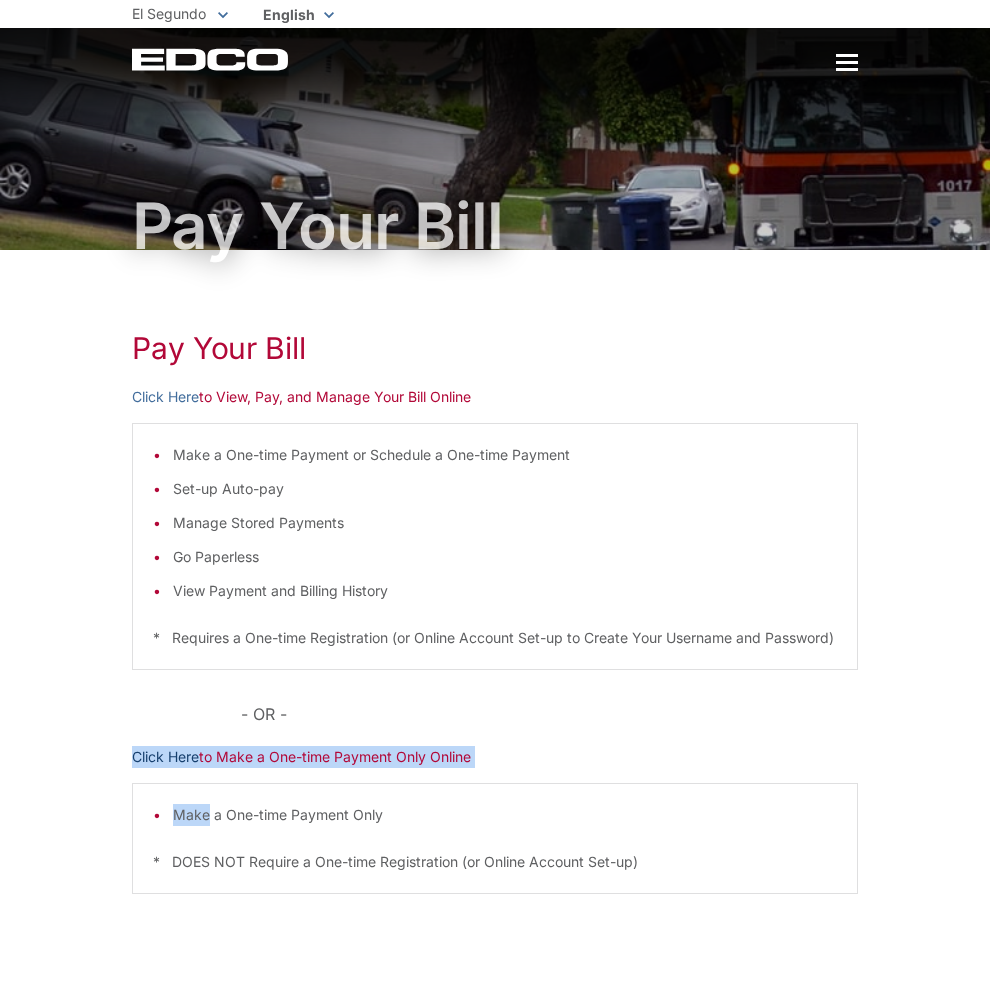 click on "Click Here" at bounding box center (165, 757) 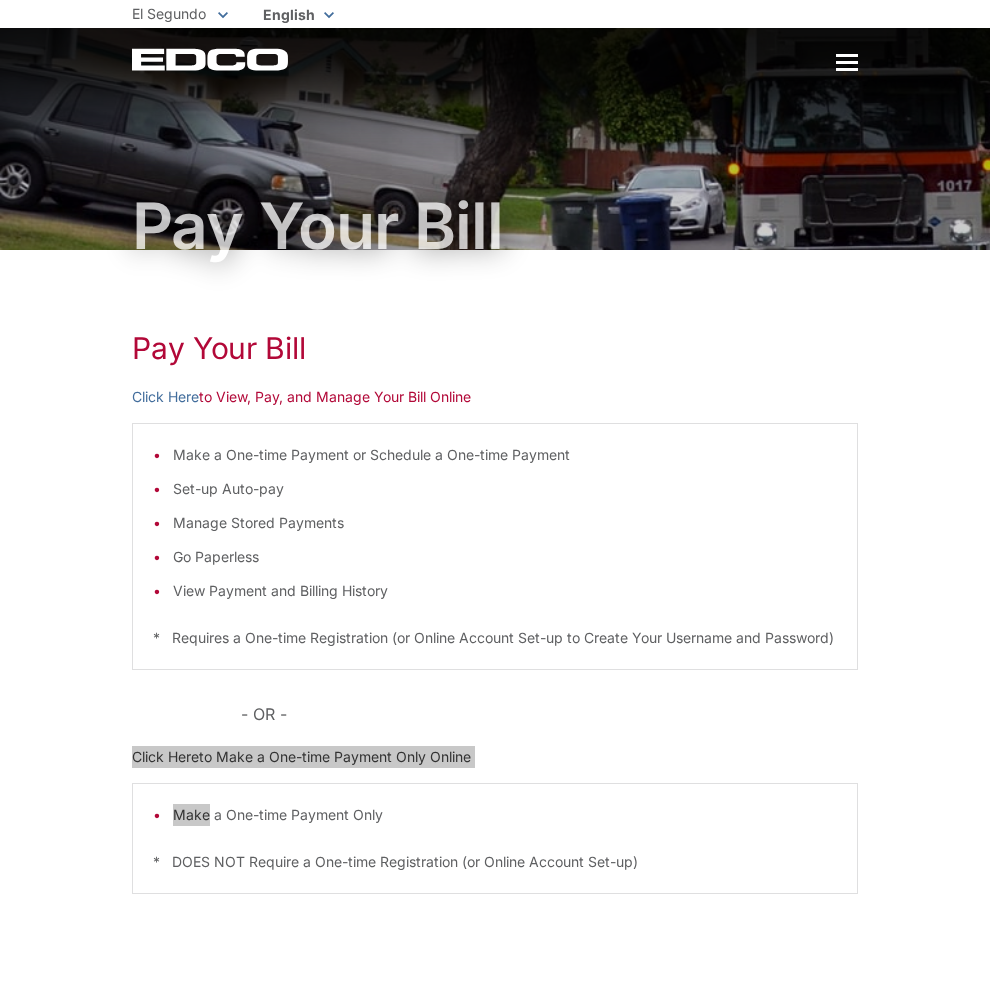 click on "Click Here" at bounding box center (165, 757) 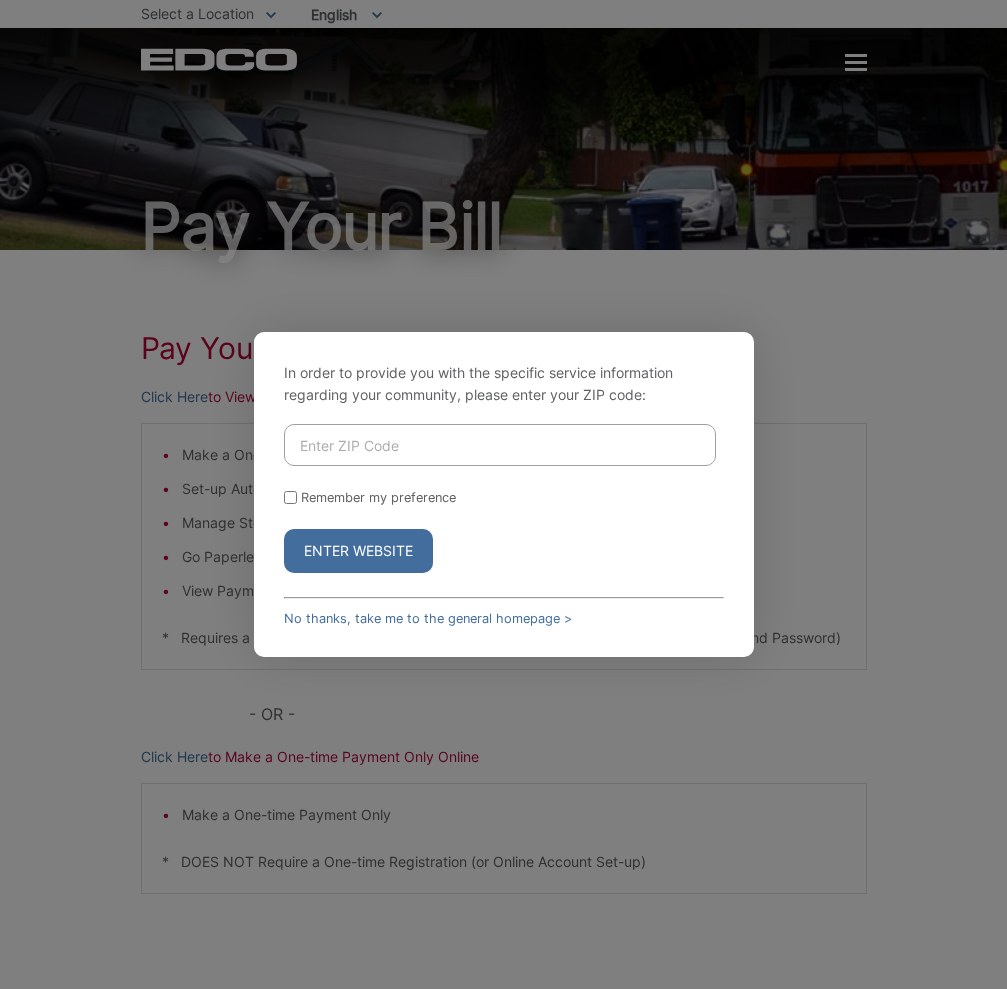 scroll, scrollTop: 0, scrollLeft: 0, axis: both 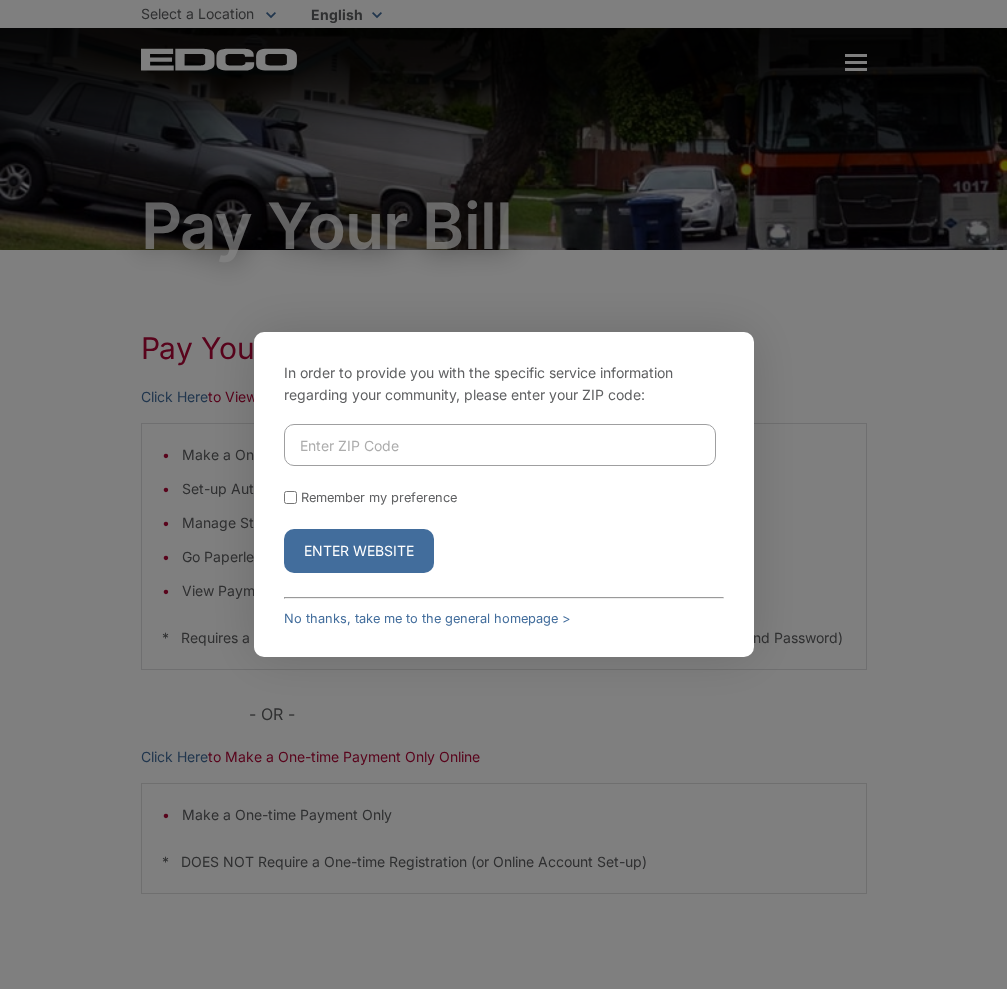 click at bounding box center (500, 445) 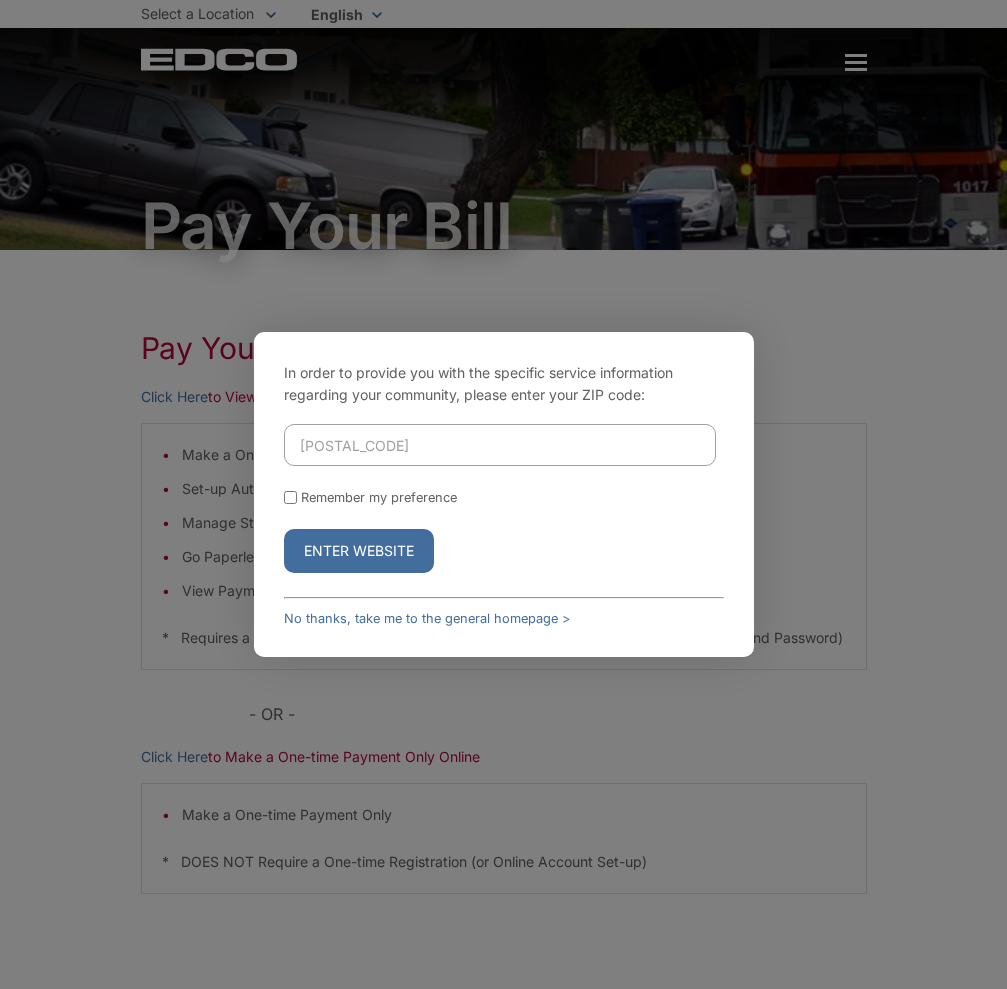 type on "90245" 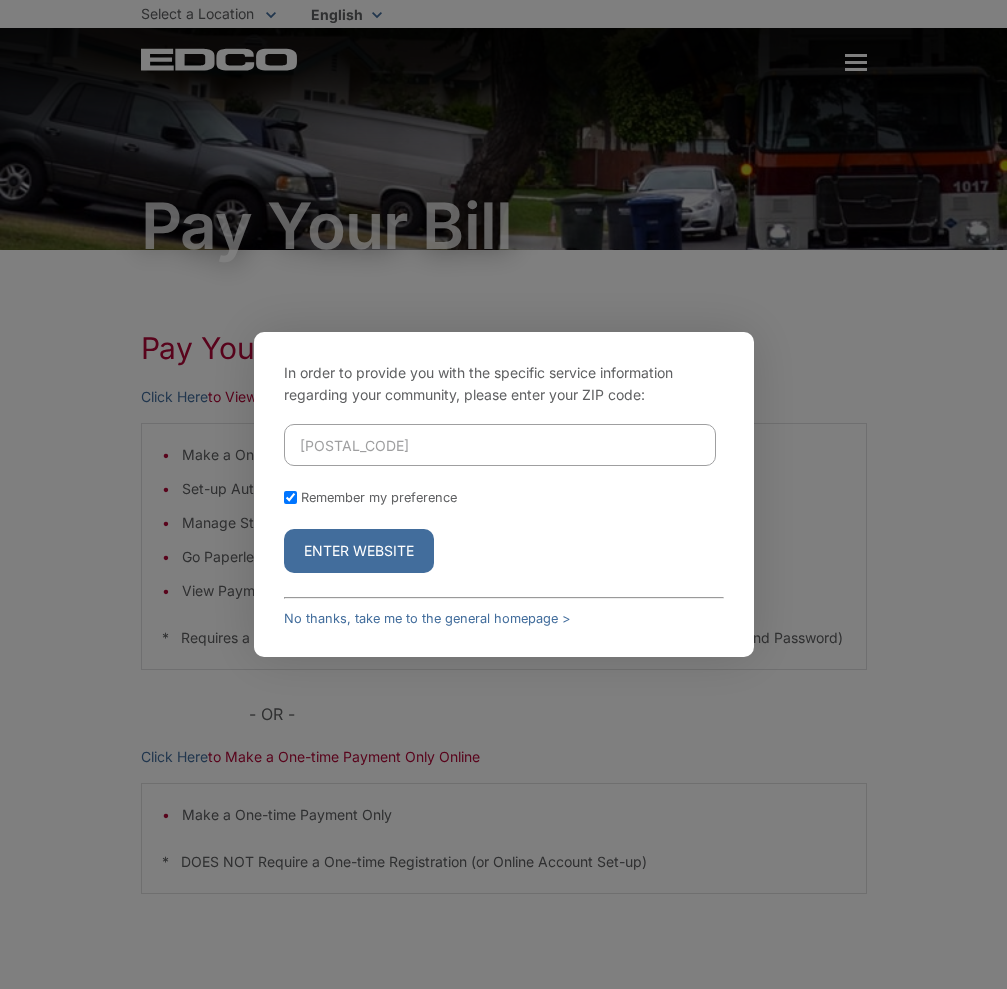 click on "Enter Website" at bounding box center (359, 551) 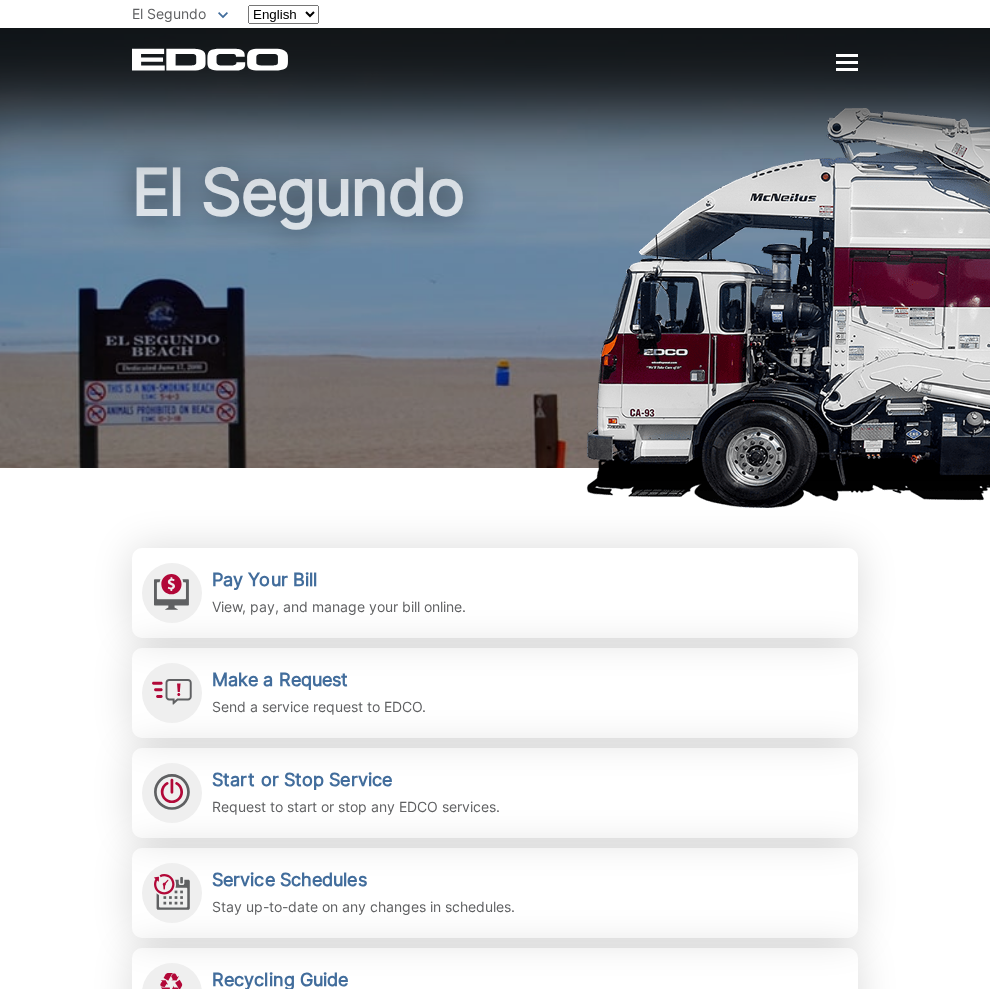 scroll, scrollTop: 0, scrollLeft: 0, axis: both 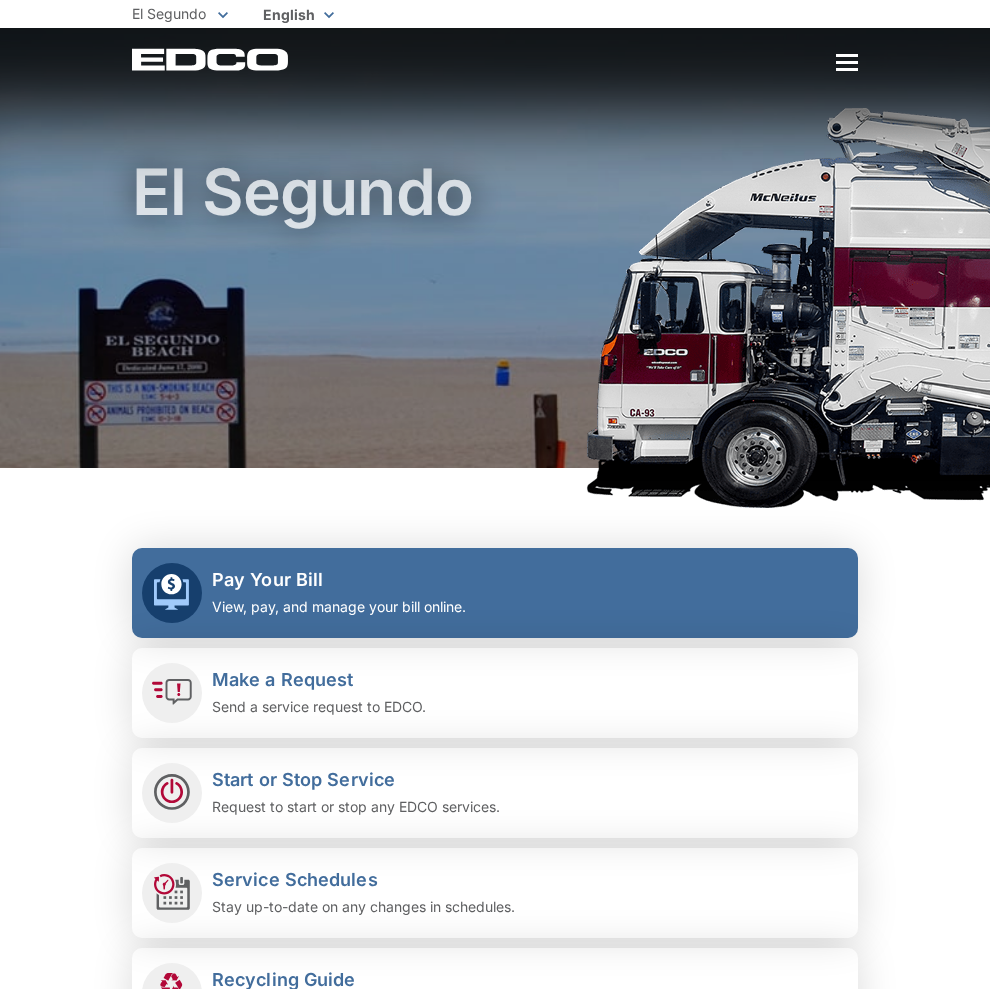 click on "Pay Your Bill" at bounding box center (339, 580) 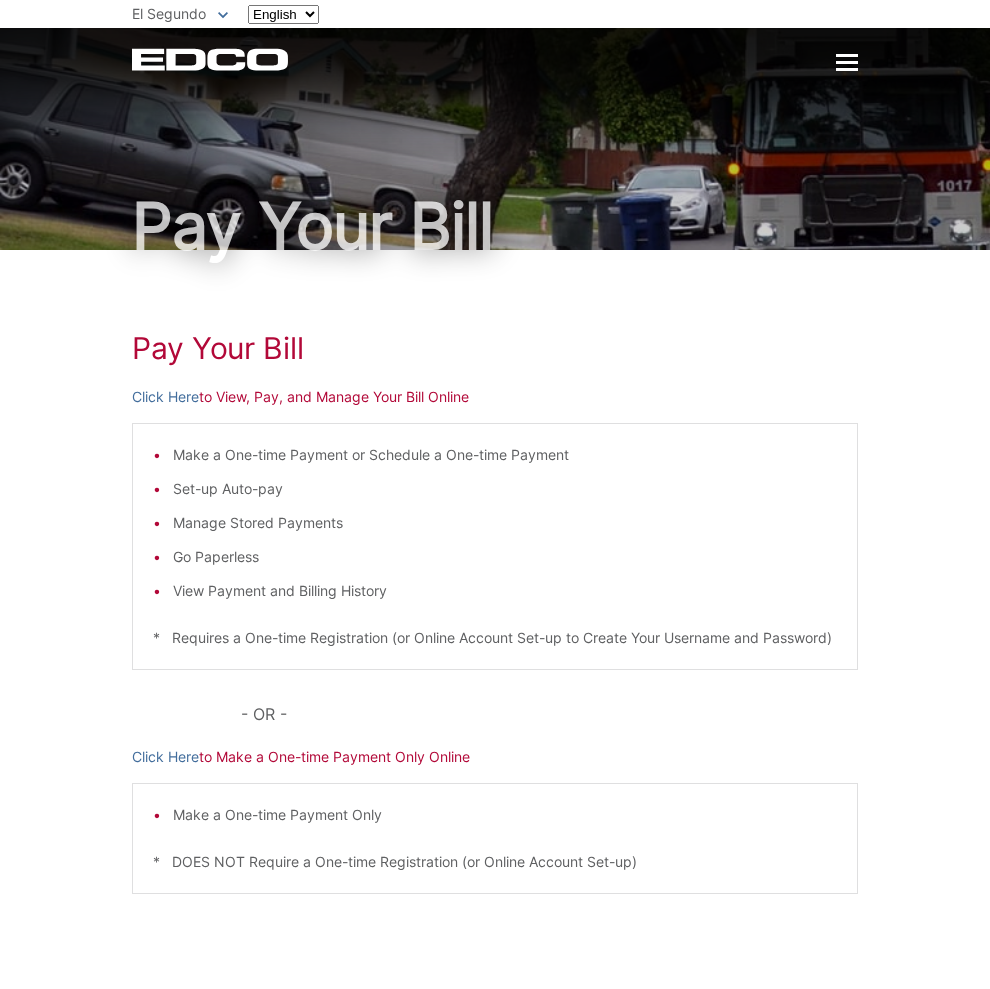 scroll, scrollTop: 0, scrollLeft: 0, axis: both 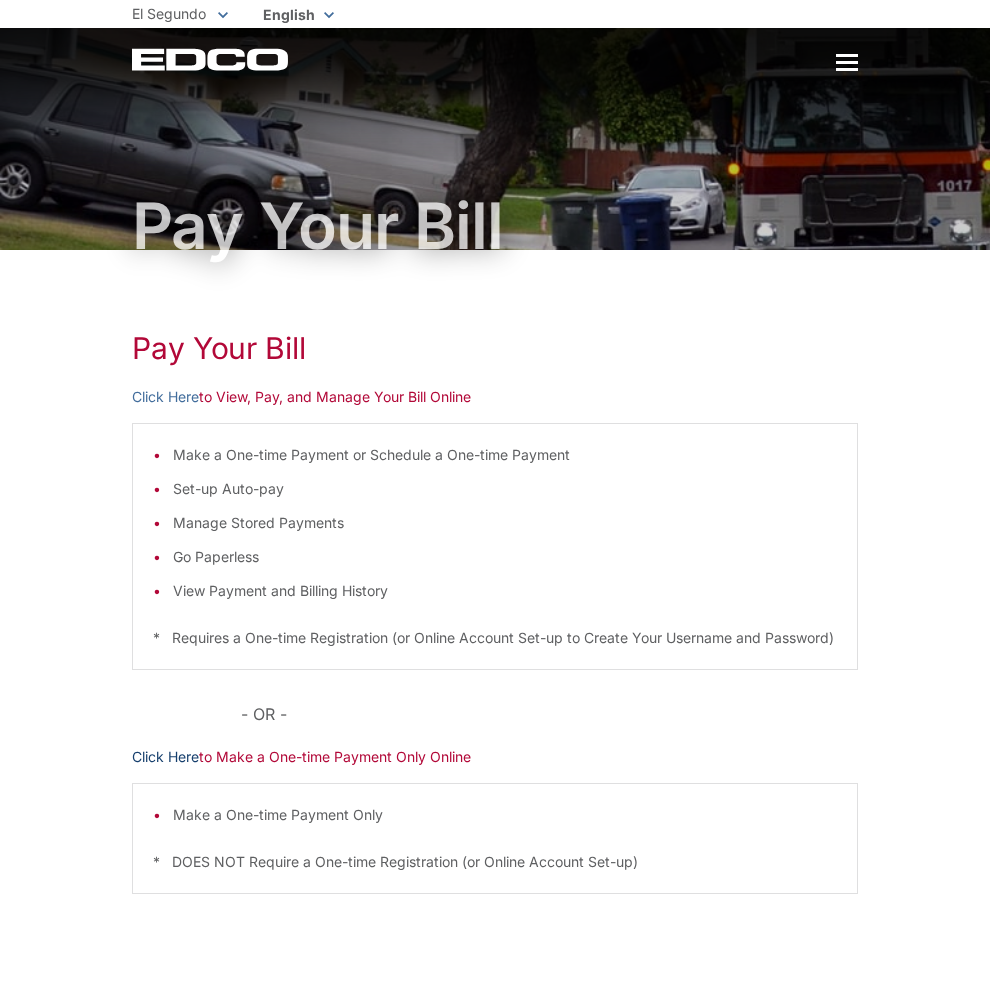 click on "Click Here" at bounding box center (165, 757) 